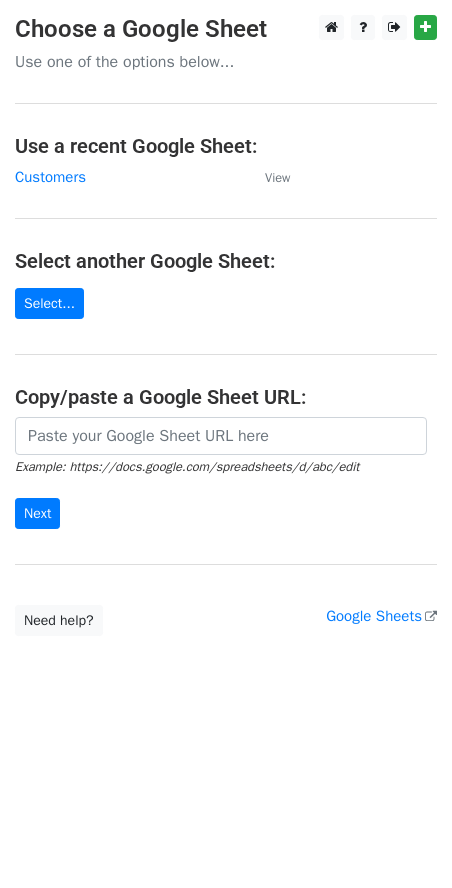 scroll, scrollTop: 0, scrollLeft: 0, axis: both 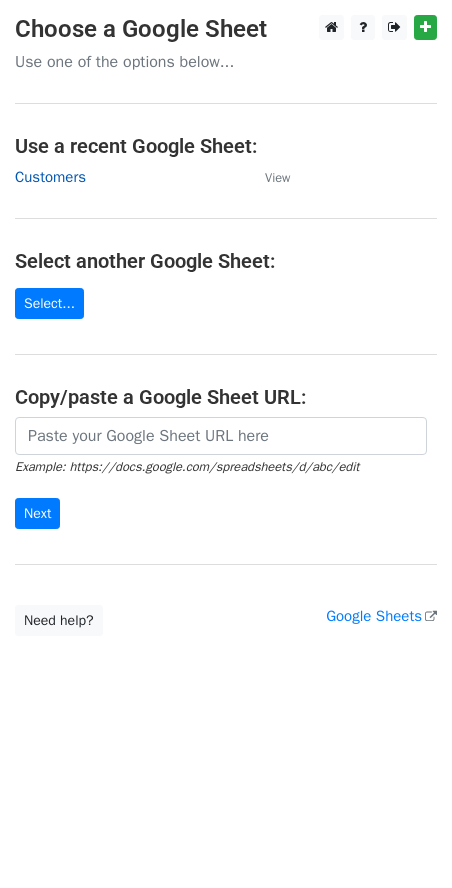 click on "Customers" at bounding box center [50, 177] 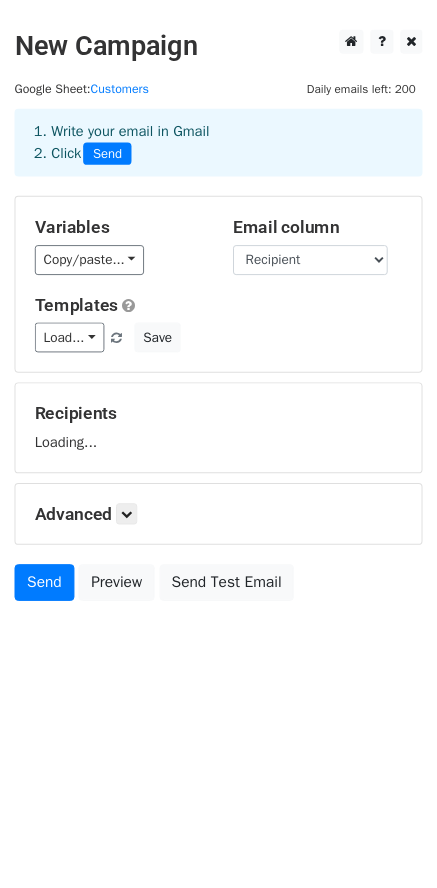scroll, scrollTop: 0, scrollLeft: 0, axis: both 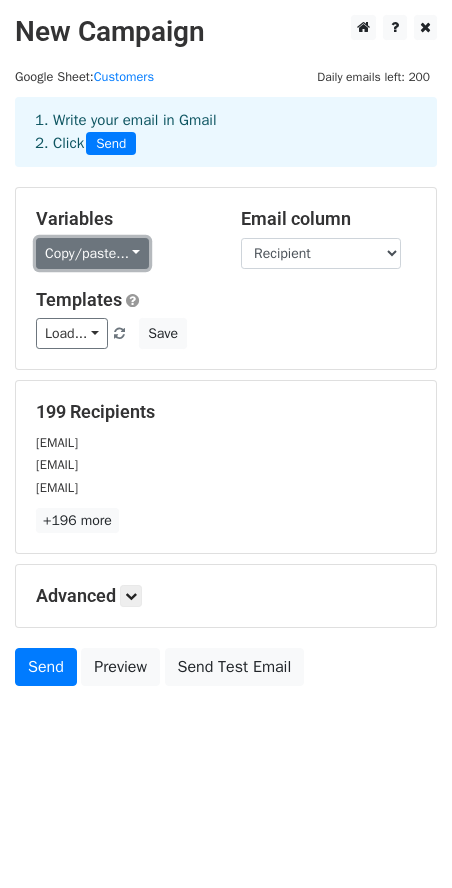 click on "Copy/paste..." at bounding box center [92, 253] 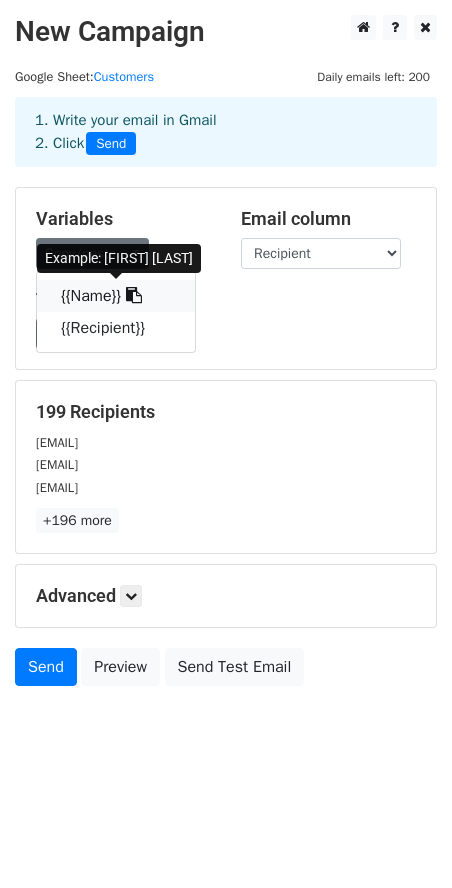 click on "{{Name}}" at bounding box center [116, 296] 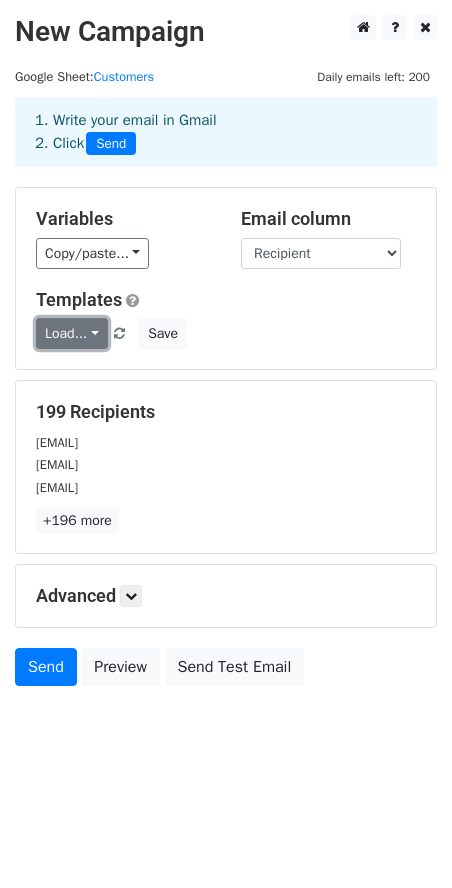 click on "Load..." at bounding box center (72, 333) 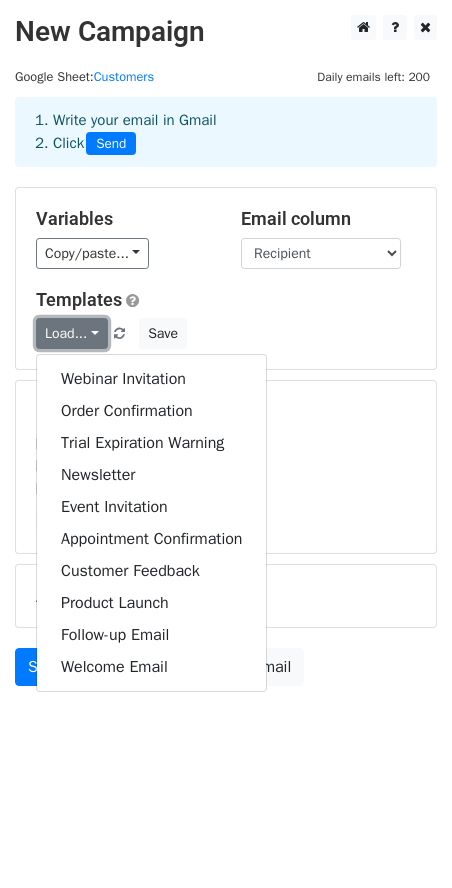 click on "Load..." at bounding box center [72, 333] 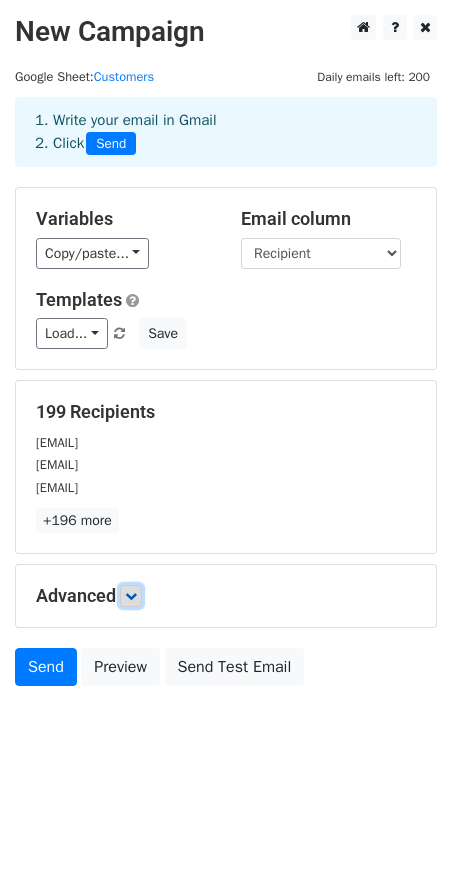 click at bounding box center [131, 596] 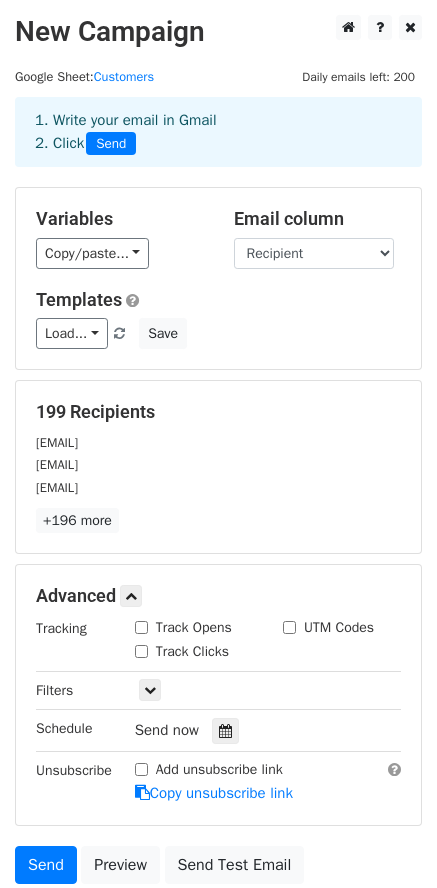 click on "Track Opens" at bounding box center (141, 627) 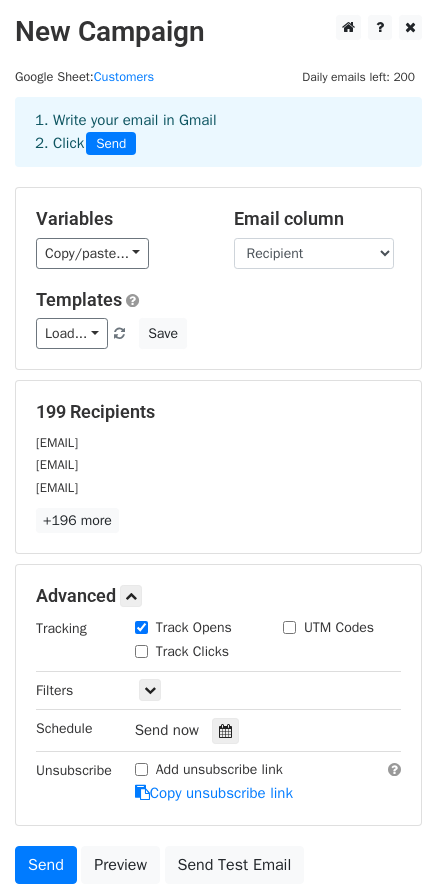 click on "Track Clicks" at bounding box center [141, 651] 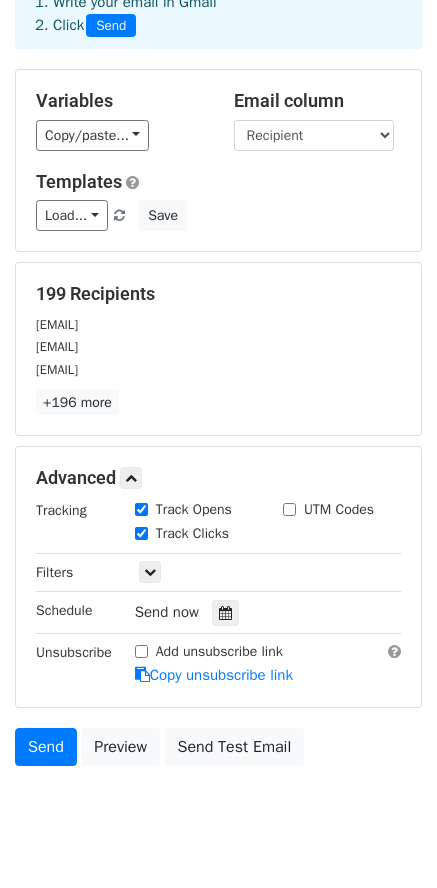 scroll, scrollTop: 164, scrollLeft: 0, axis: vertical 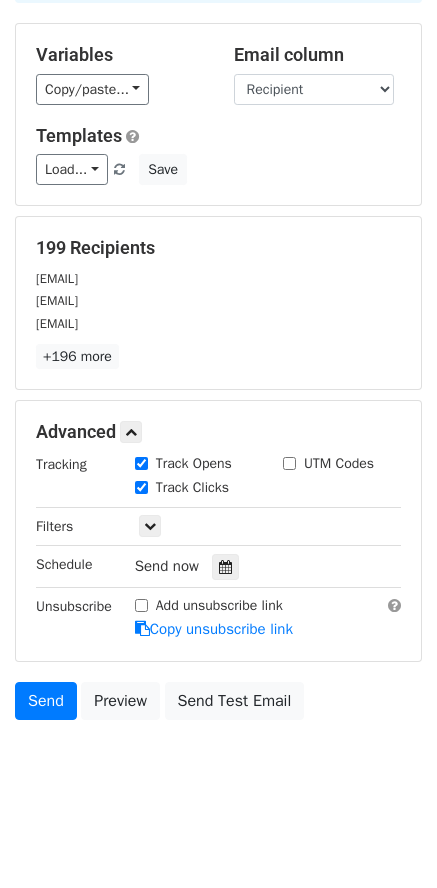 click on "Add unsubscribe link" at bounding box center [141, 605] 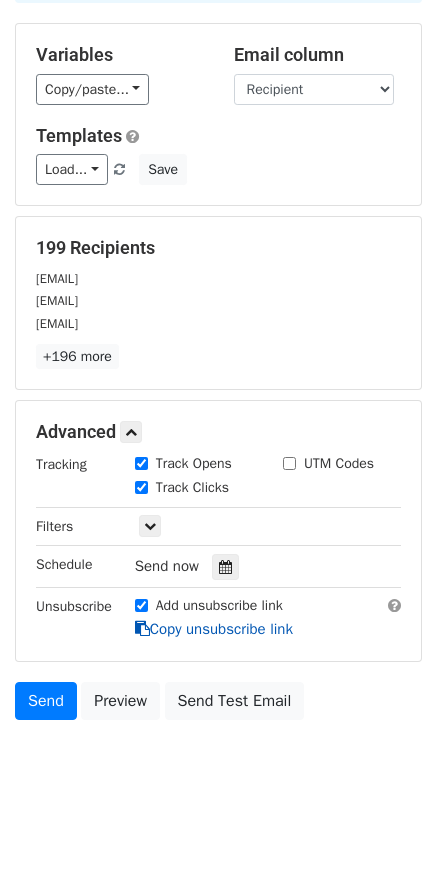 click on "Copy unsubscribe link" at bounding box center (214, 629) 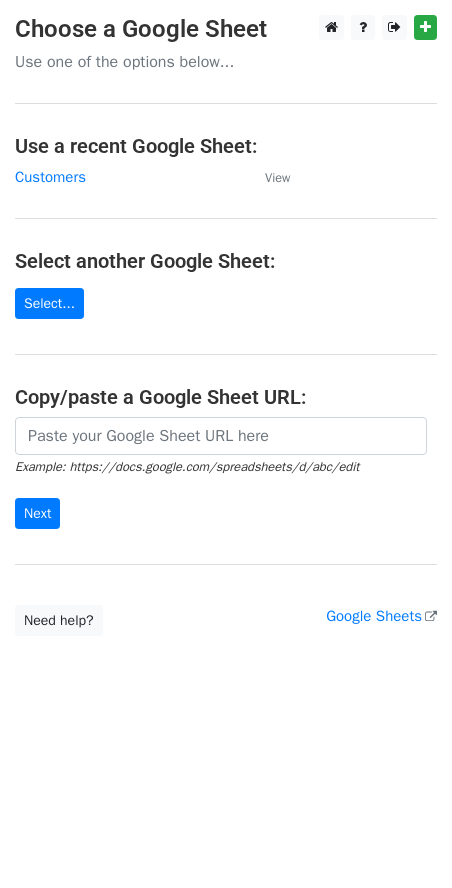 scroll, scrollTop: 0, scrollLeft: 0, axis: both 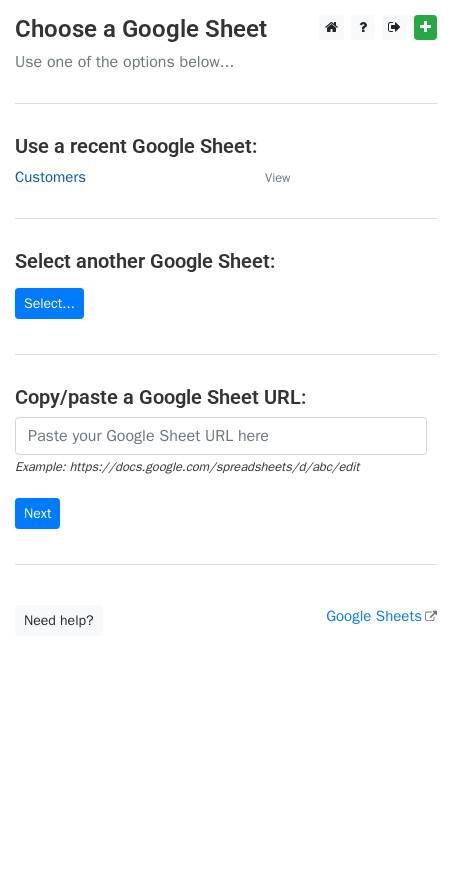 click on "Customers" at bounding box center [50, 177] 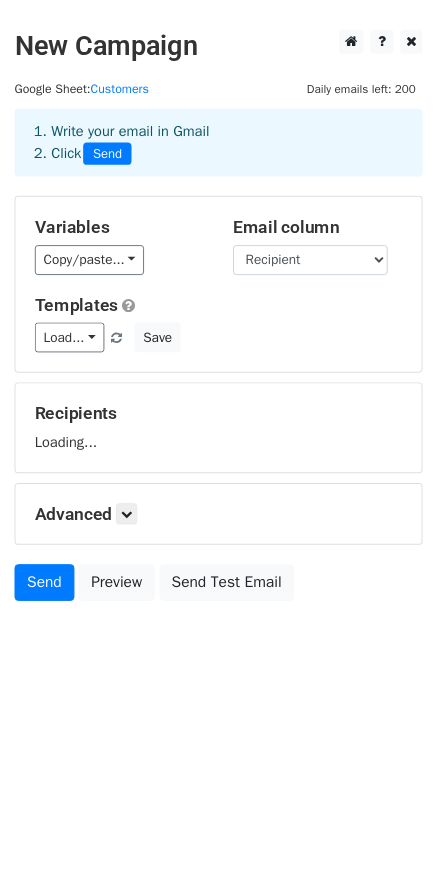 scroll, scrollTop: 0, scrollLeft: 0, axis: both 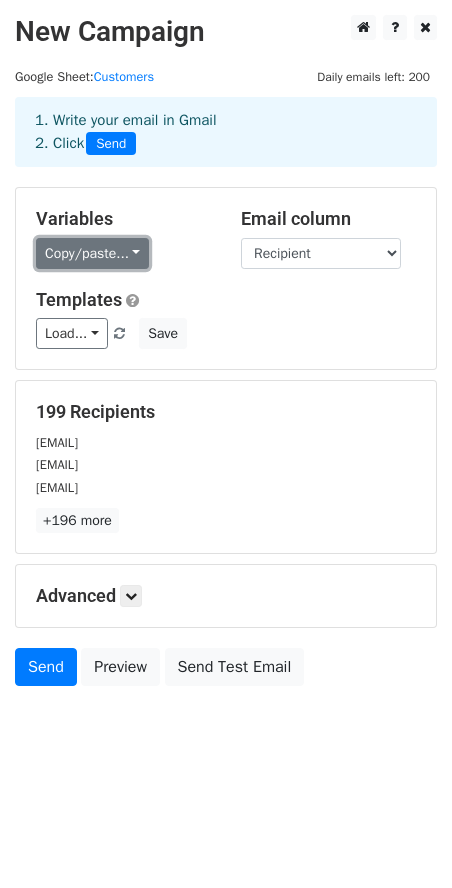 click on "Copy/paste..." at bounding box center [92, 253] 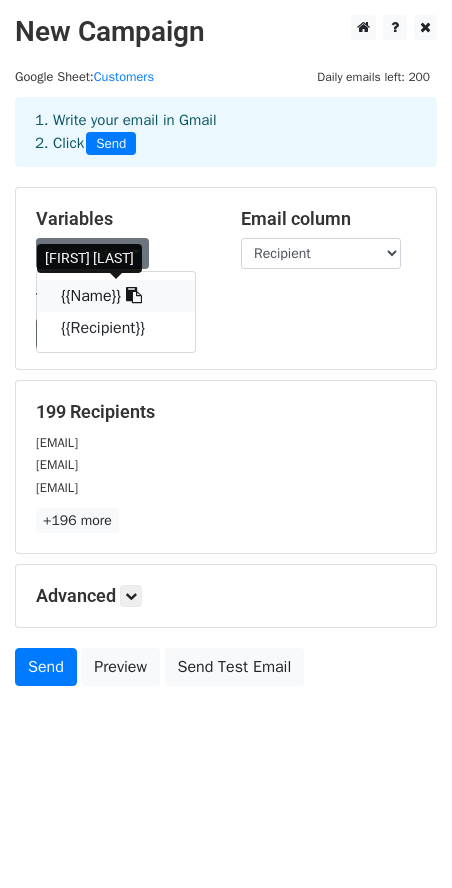 click on "{{Name}}" at bounding box center [116, 296] 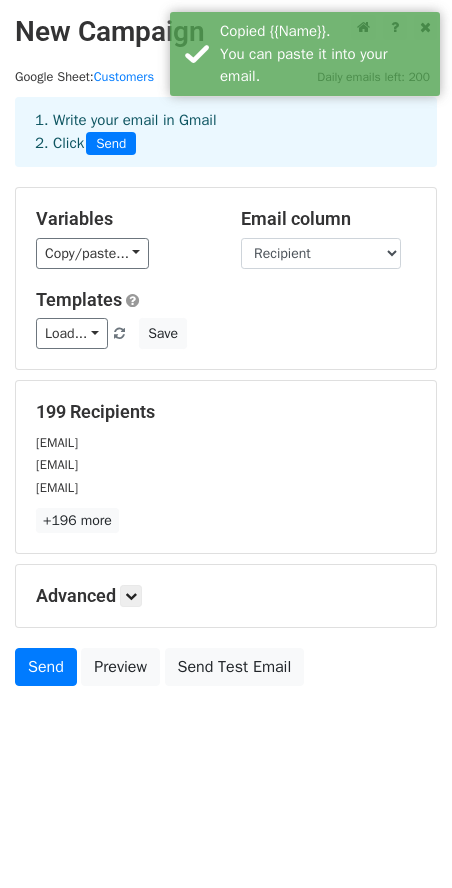 click on "Advanced" at bounding box center [226, 596] 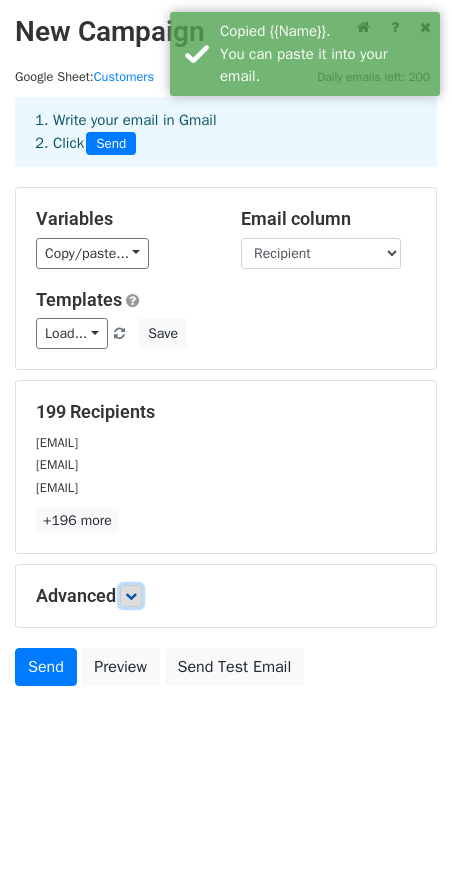 click at bounding box center (131, 596) 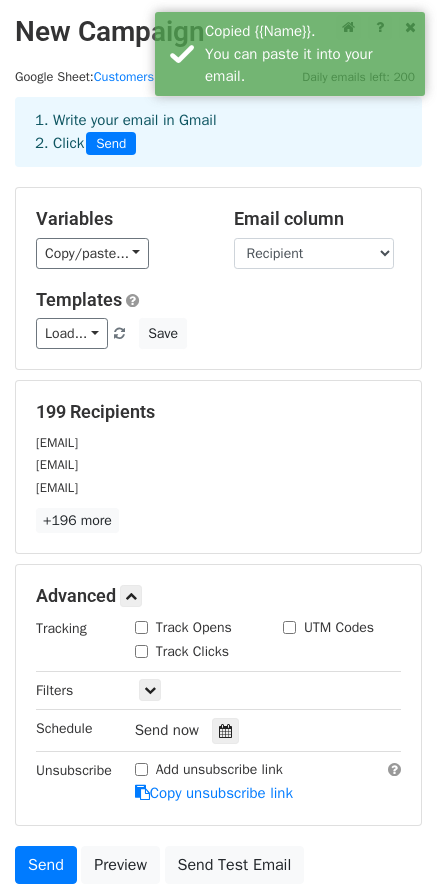 click on "Track Opens" at bounding box center (183, 627) 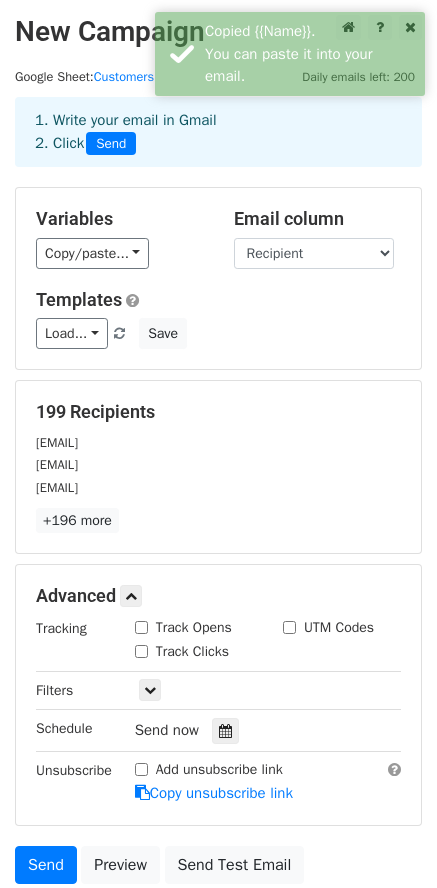 click on "Track Clicks" at bounding box center (141, 651) 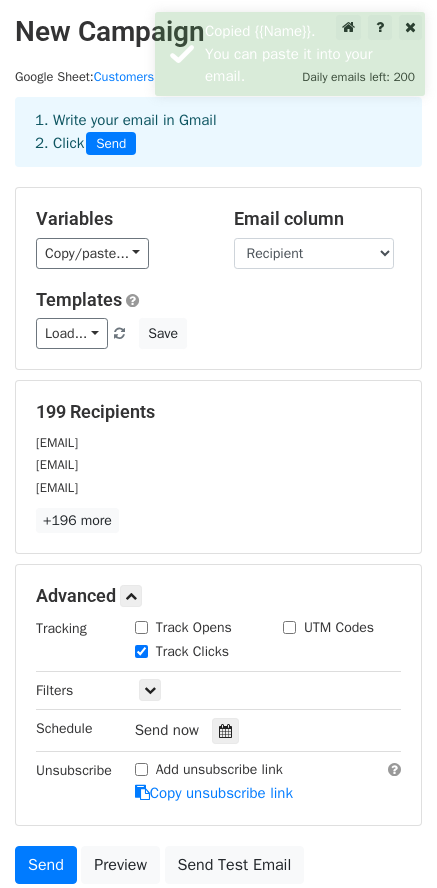 click on "Track Opens" at bounding box center (141, 627) 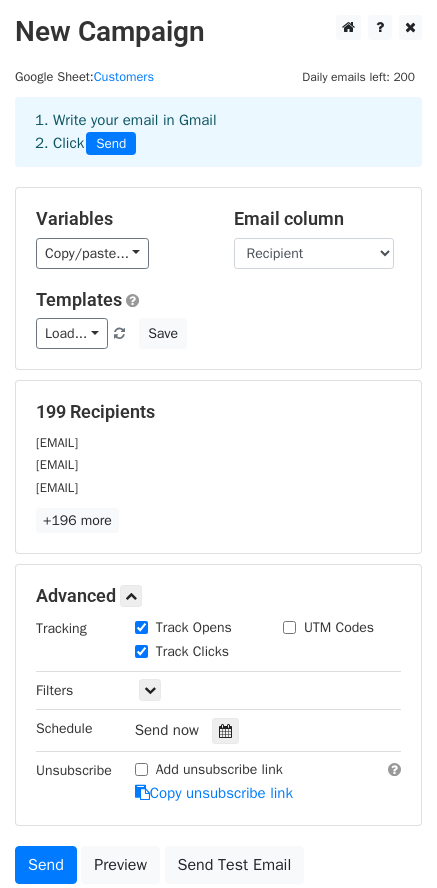 click on "Add unsubscribe link" at bounding box center (141, 769) 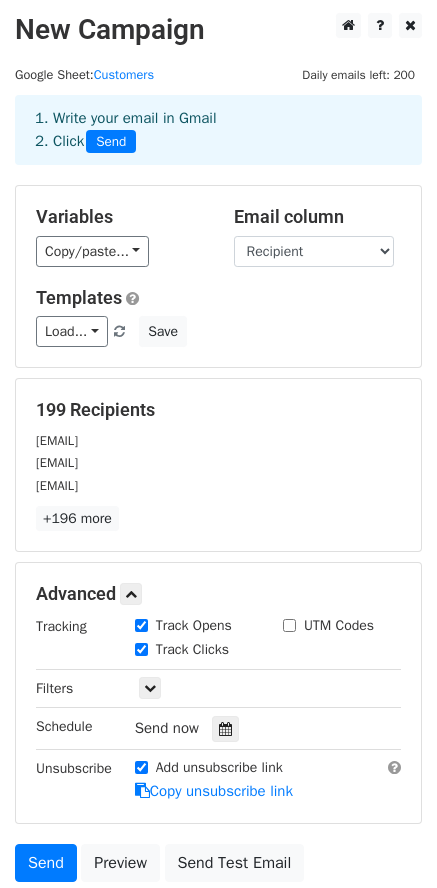 scroll, scrollTop: 0, scrollLeft: 0, axis: both 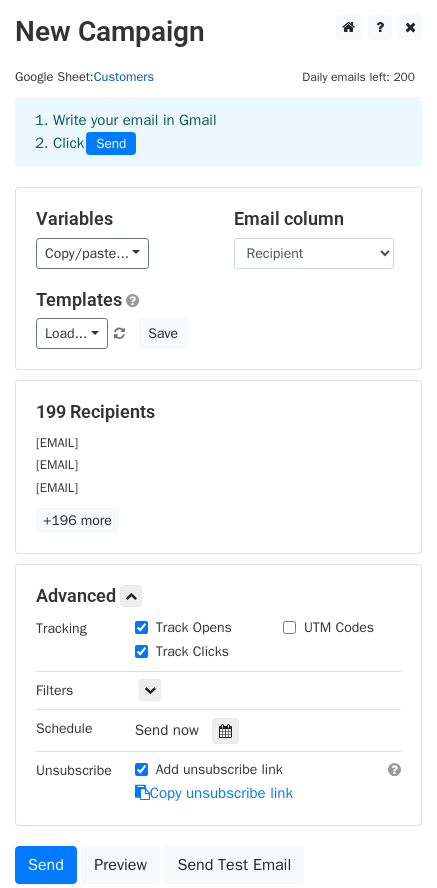 click on "Customers" at bounding box center [124, 77] 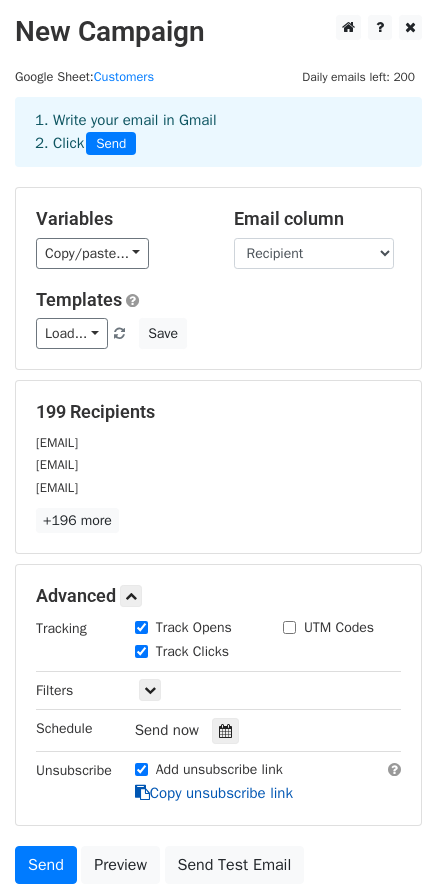 click on "Copy unsubscribe link" at bounding box center [214, 793] 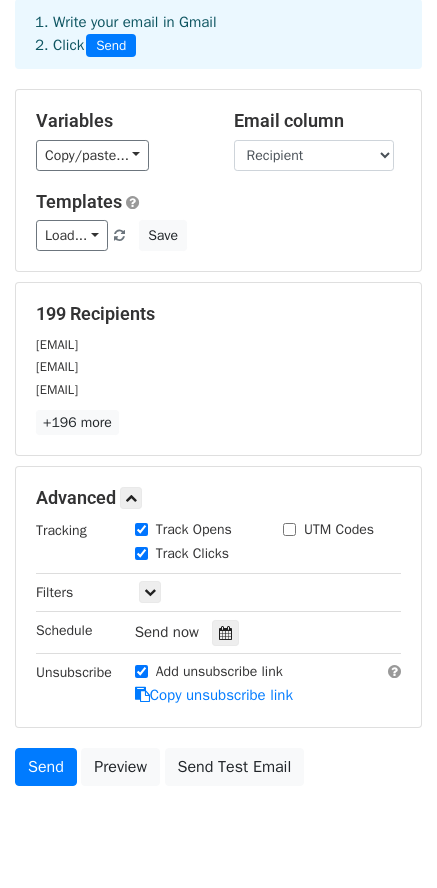 scroll, scrollTop: 0, scrollLeft: 0, axis: both 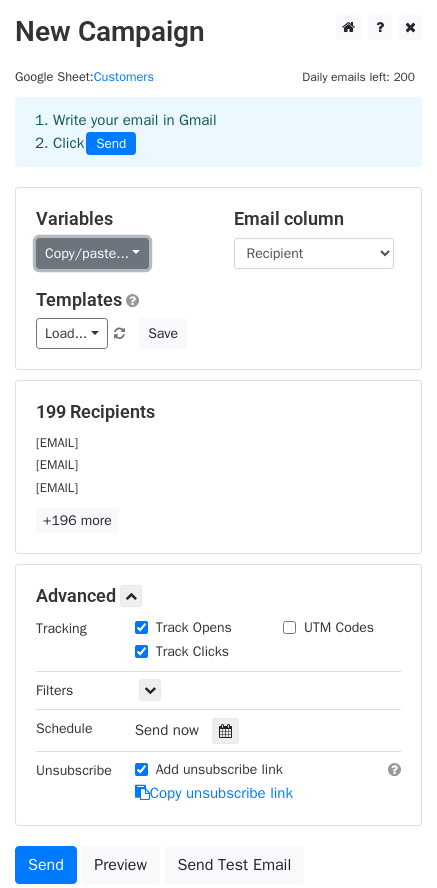 click on "Copy/paste..." at bounding box center [92, 253] 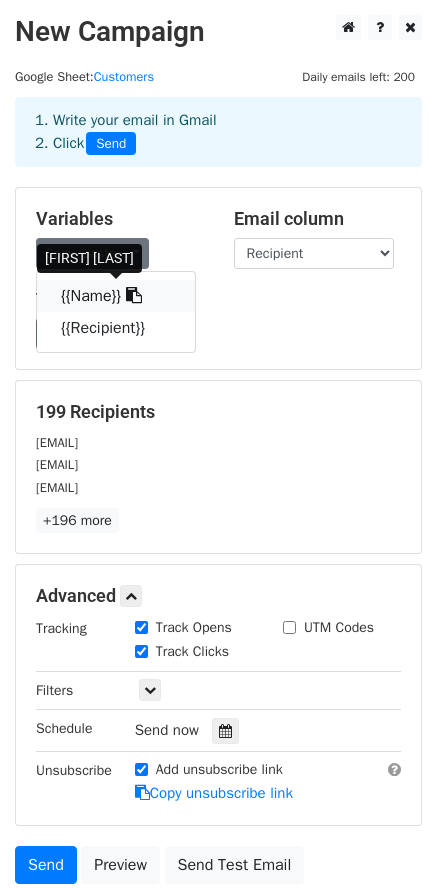 click on "{{Name}}" at bounding box center (116, 296) 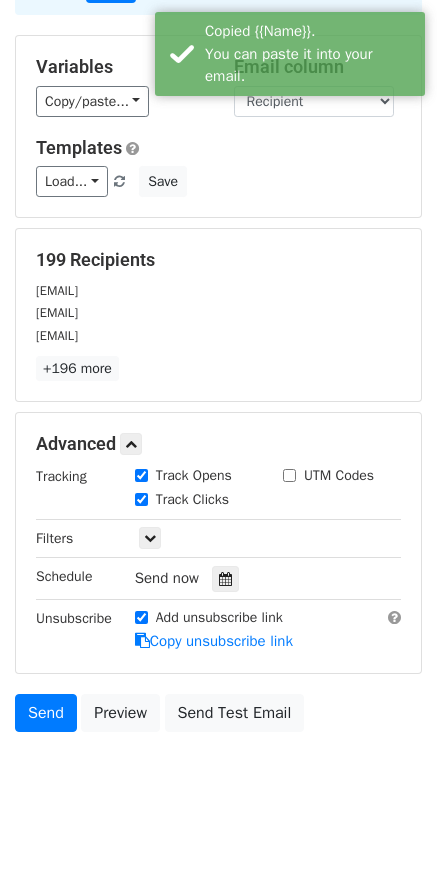 scroll, scrollTop: 164, scrollLeft: 0, axis: vertical 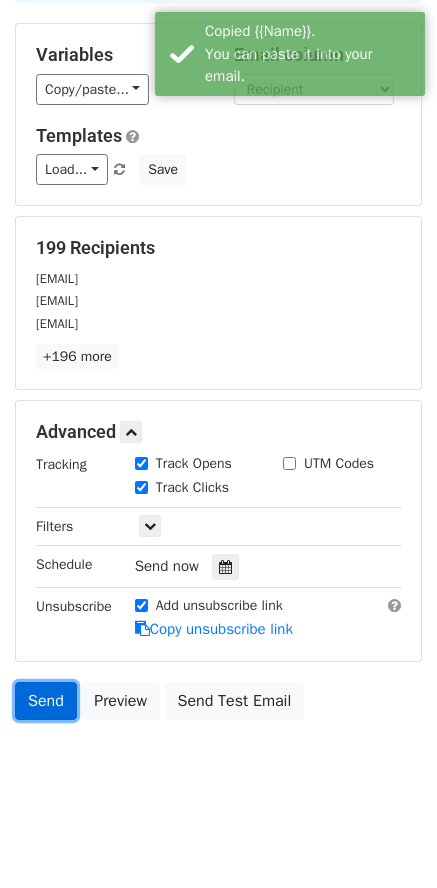 click on "Send" at bounding box center (46, 701) 